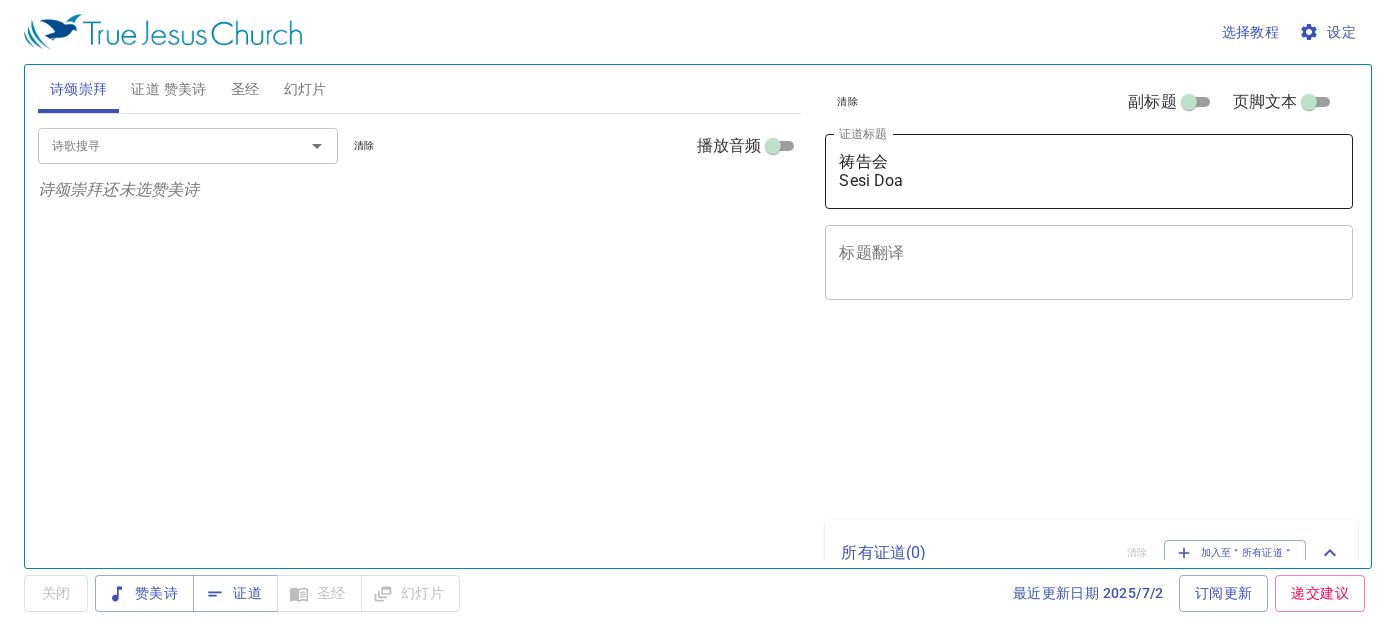 scroll, scrollTop: 0, scrollLeft: 0, axis: both 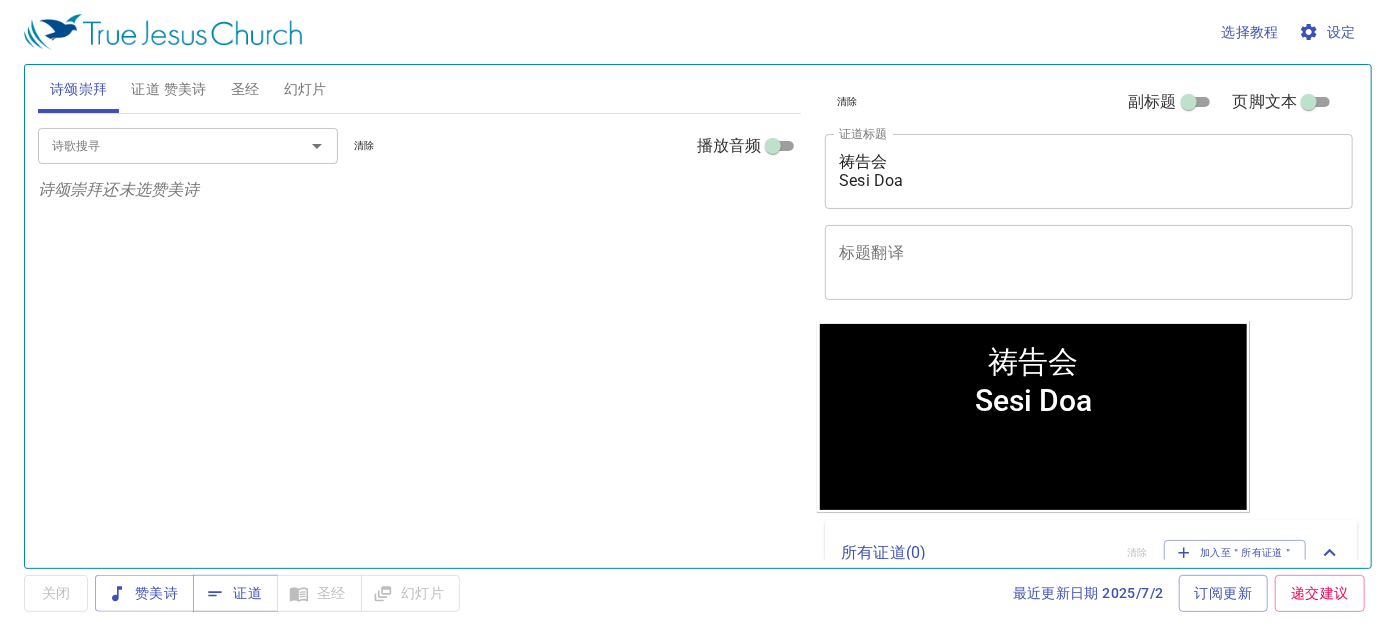 click on "祷告会
Sesi Doa" at bounding box center (1089, 171) 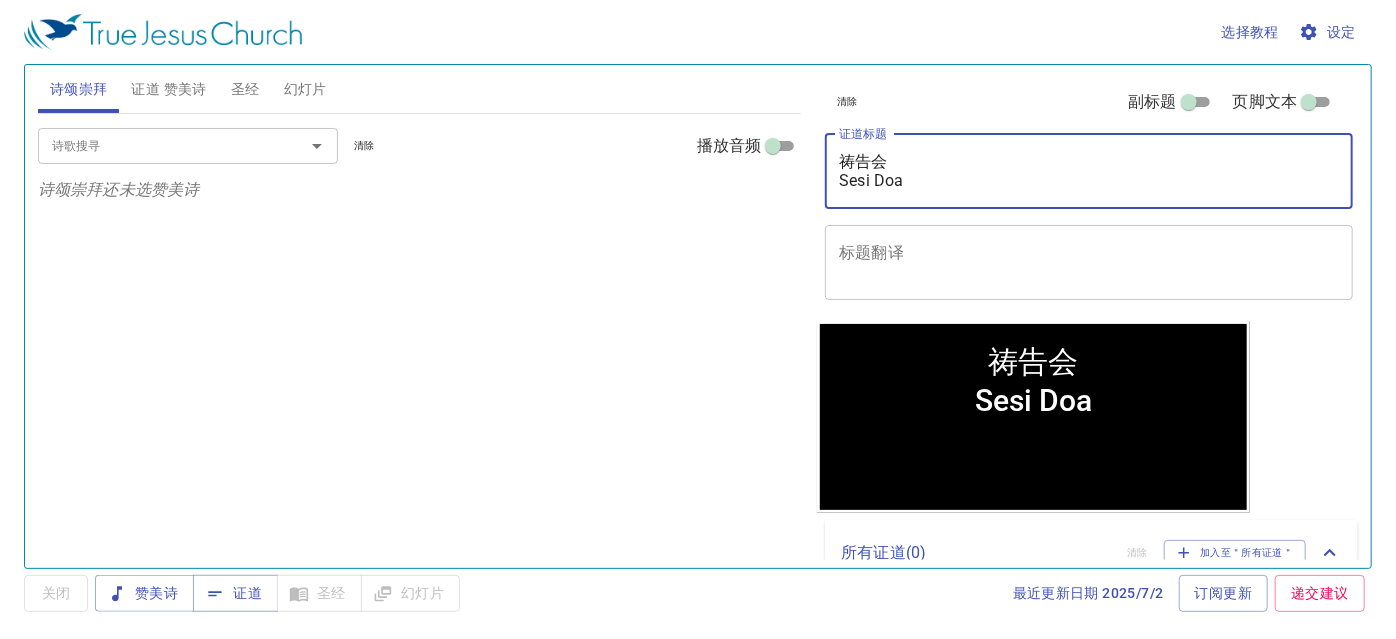 click on "祷告会
Sesi Doa" at bounding box center [1089, 171] 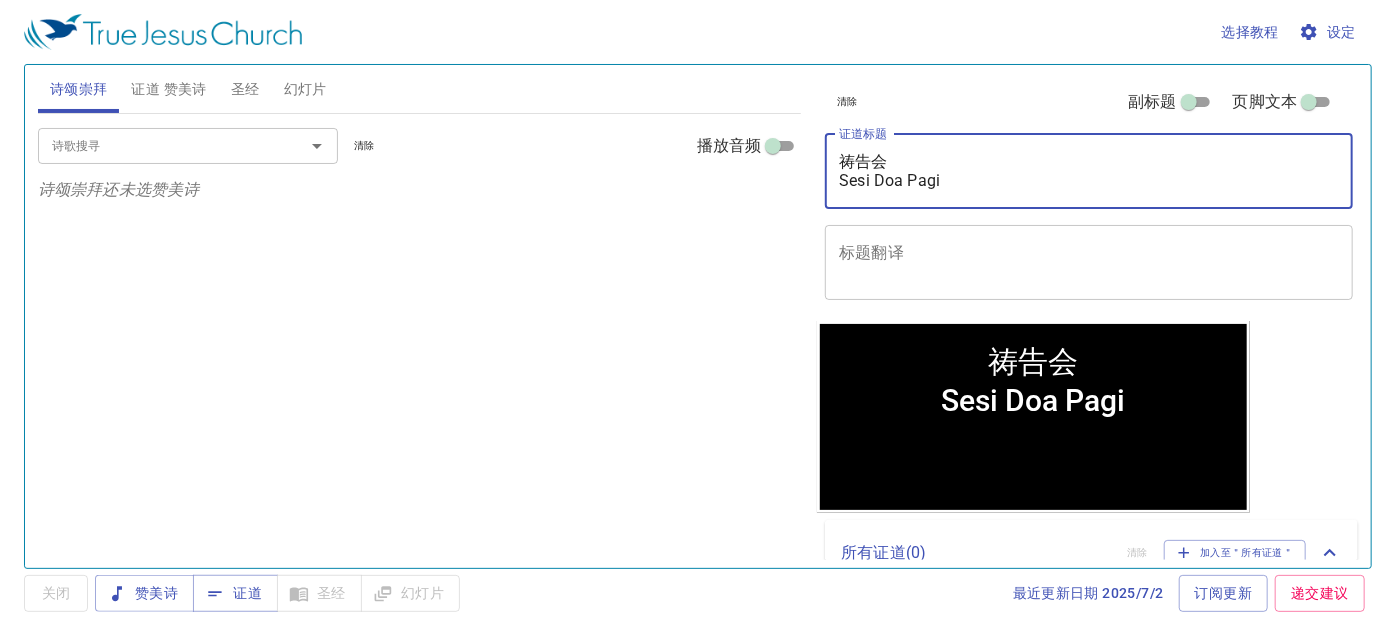 click on "祷告会
Sesi Doa Pagi" at bounding box center (1089, 171) 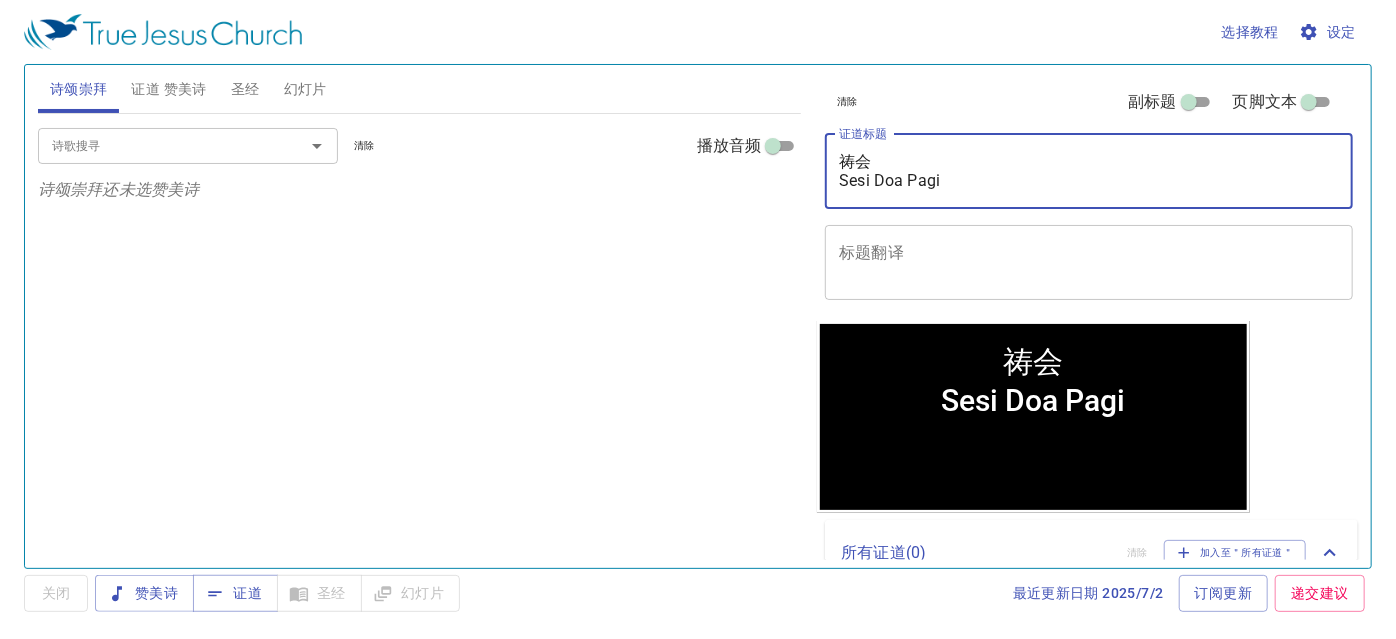 click on "祷会
Sesi Doa Pagi" at bounding box center [1089, 171] 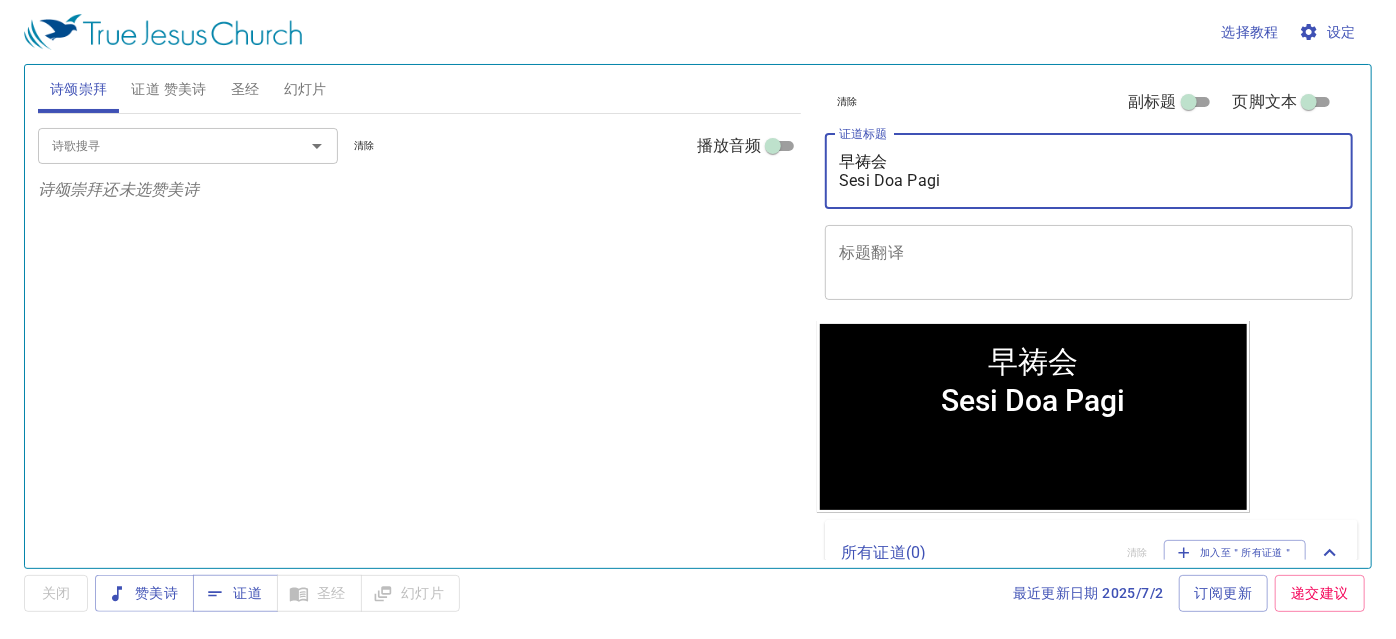 type on "早祷会
Sesi Doa Pagi" 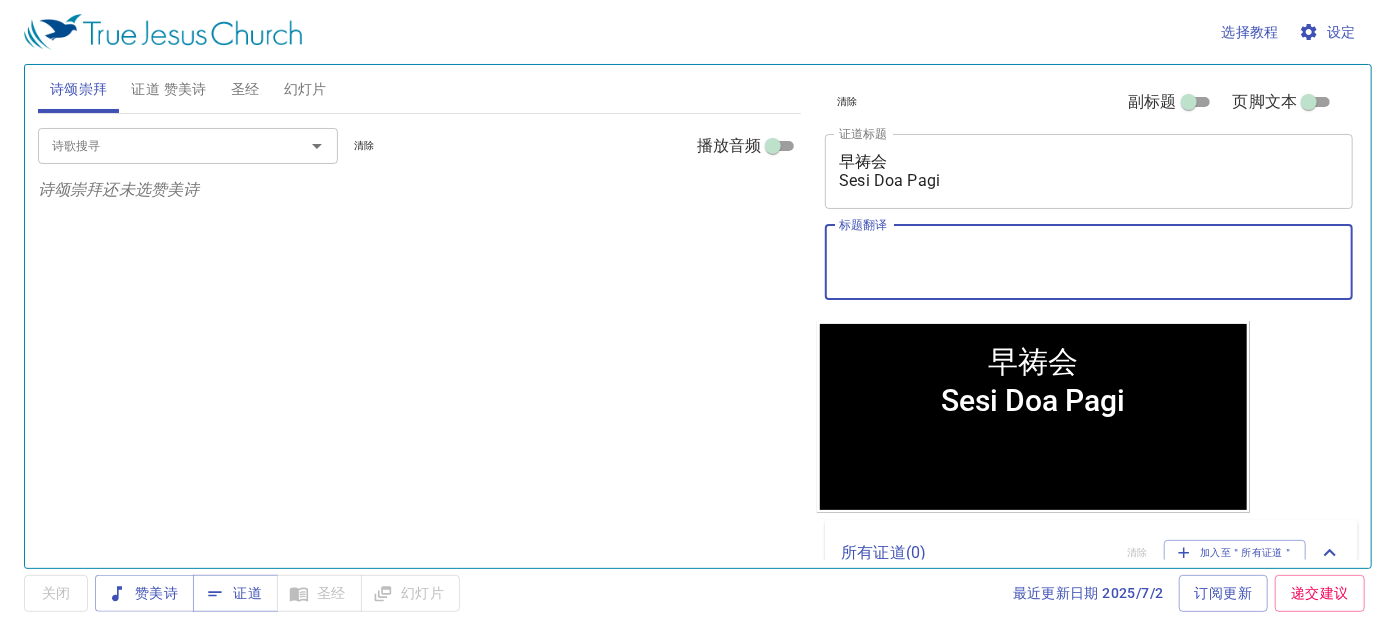 click on "标题翻译" at bounding box center (1089, 262) 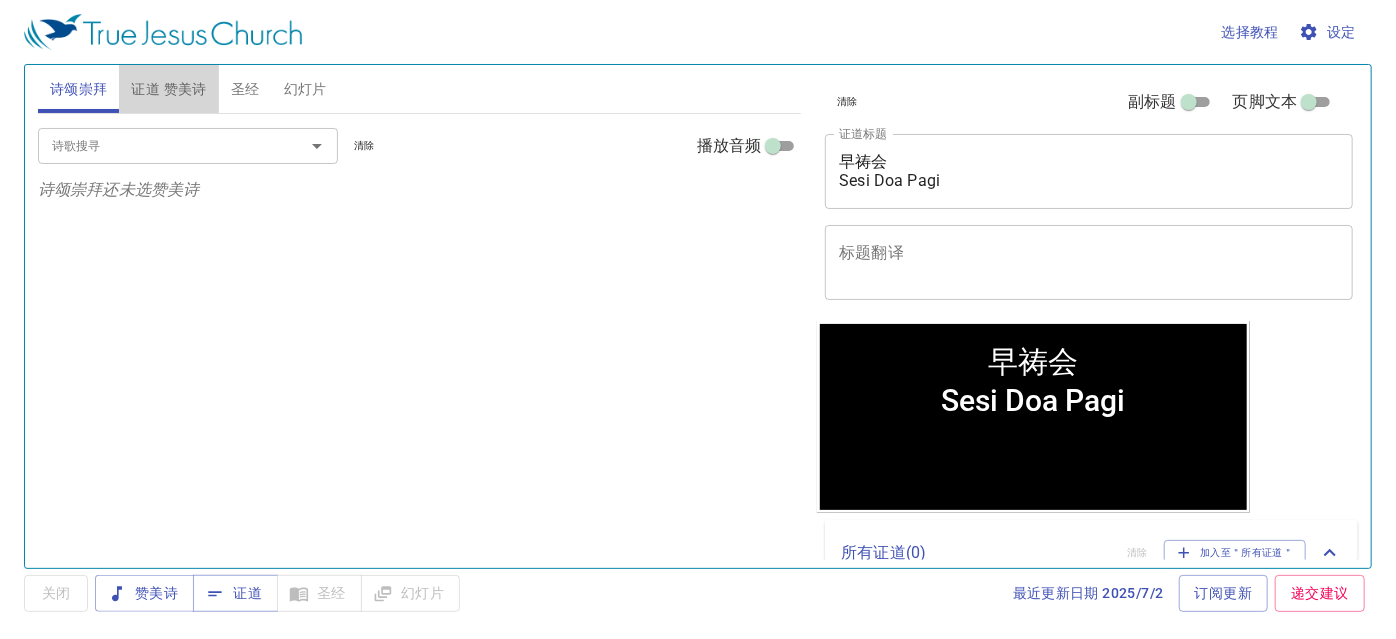 click on "证道 赞美诗" at bounding box center [168, 89] 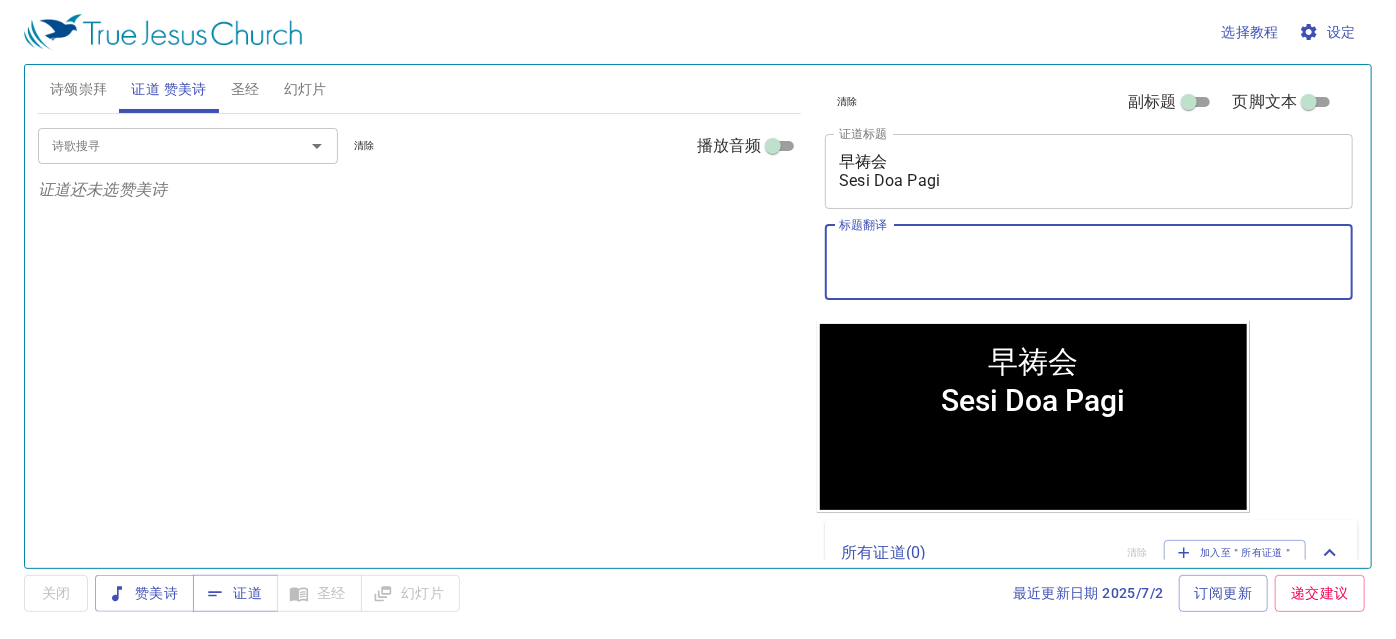 click on "标题翻译" at bounding box center (1089, 262) 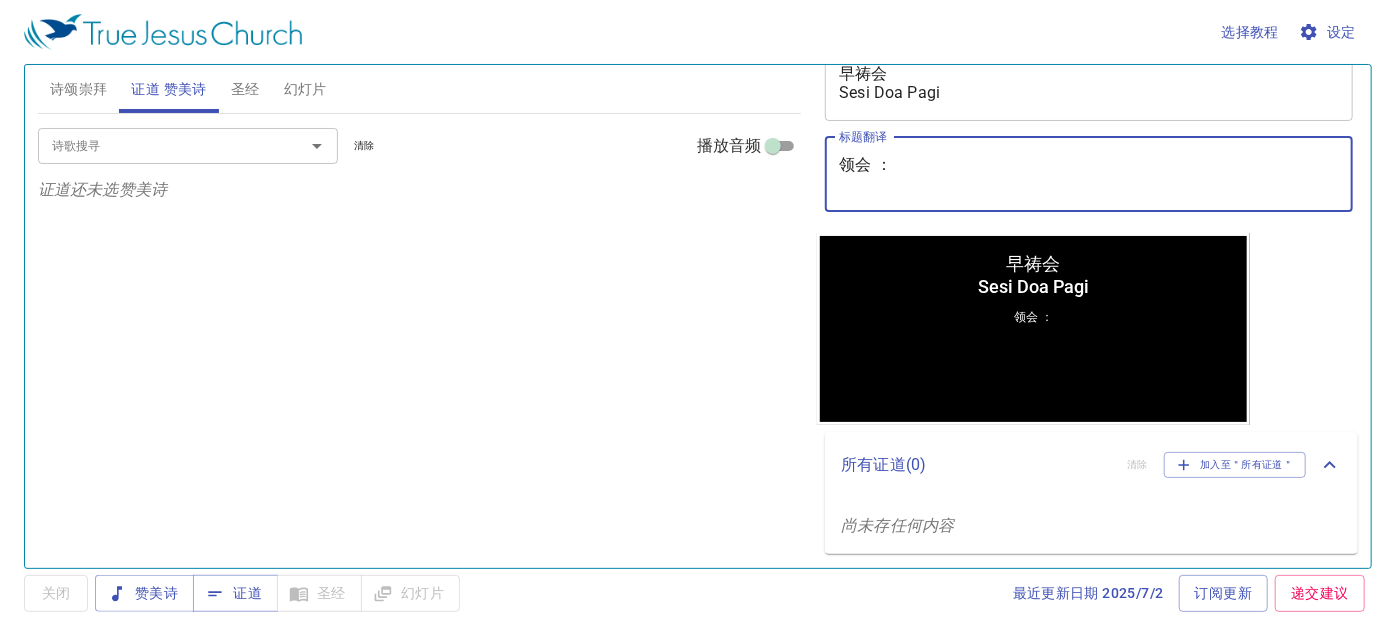 scroll, scrollTop: 0, scrollLeft: 0, axis: both 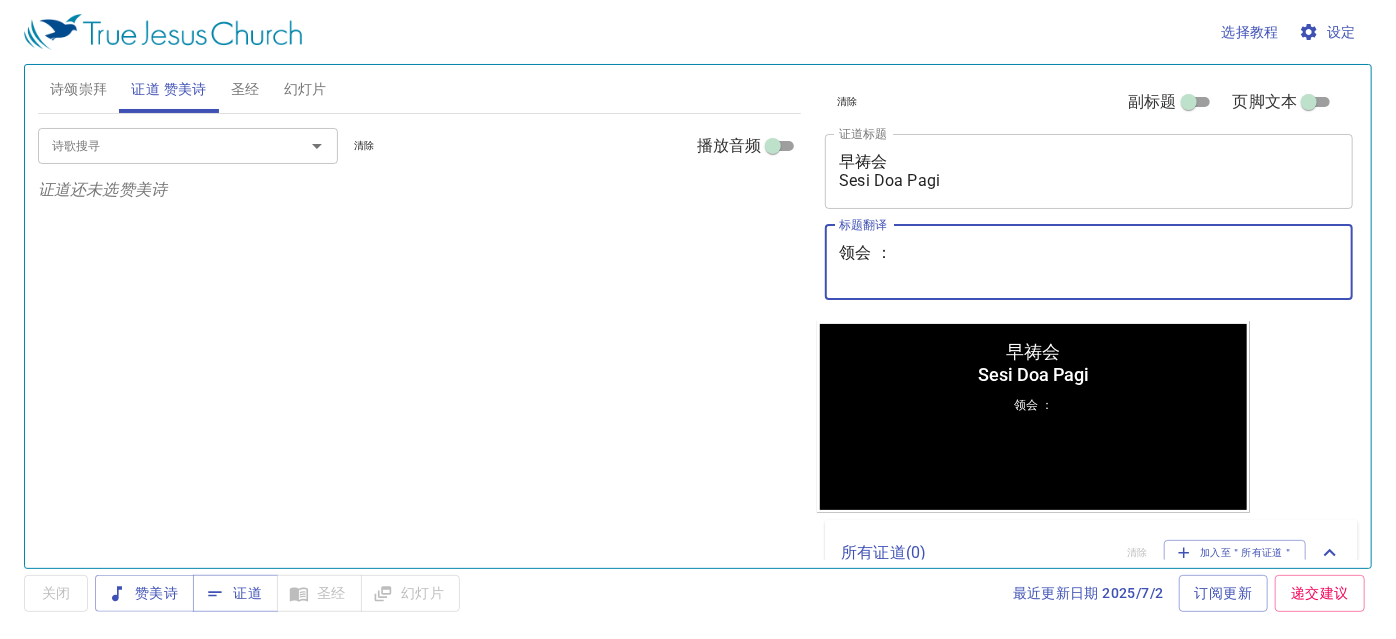 paste on "魏巴录执事 Diaken Baruch Wai" 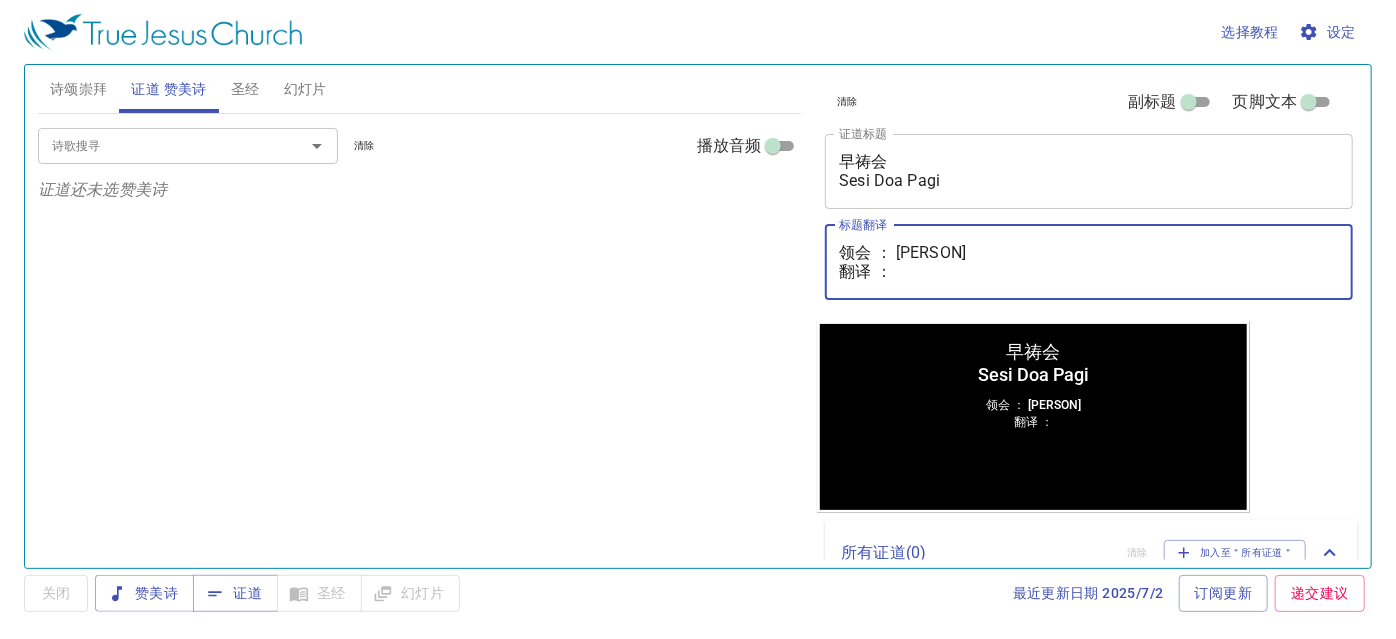 paste on "邓多加执事 Dns Dorcas Tang" 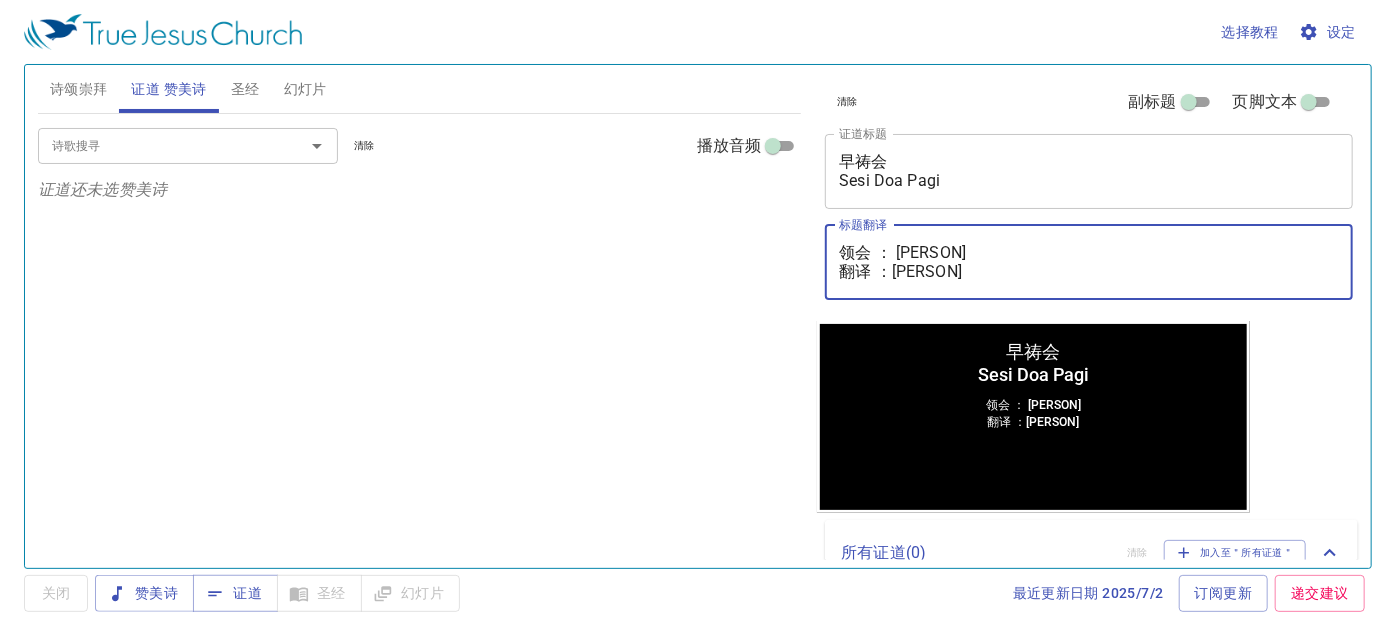 click on "诗歌搜寻 诗歌搜寻   清除 播放音频 证道还未选赞美诗" at bounding box center (420, 332) 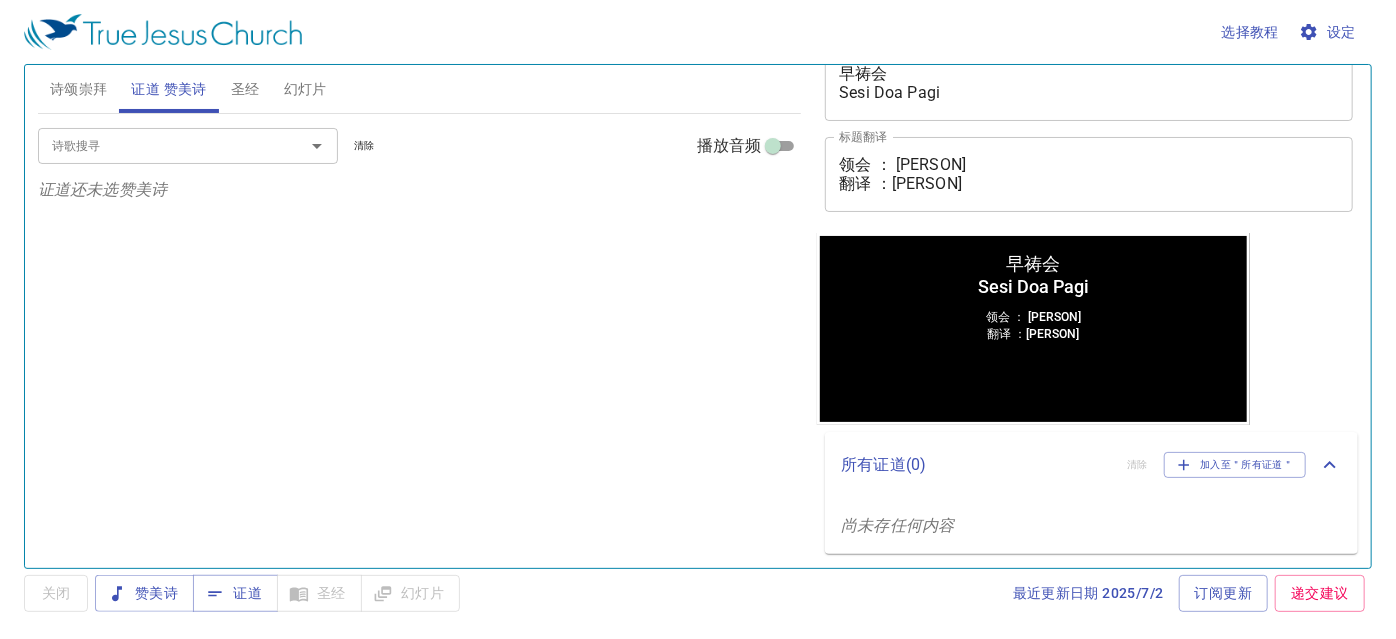 scroll, scrollTop: 0, scrollLeft: 0, axis: both 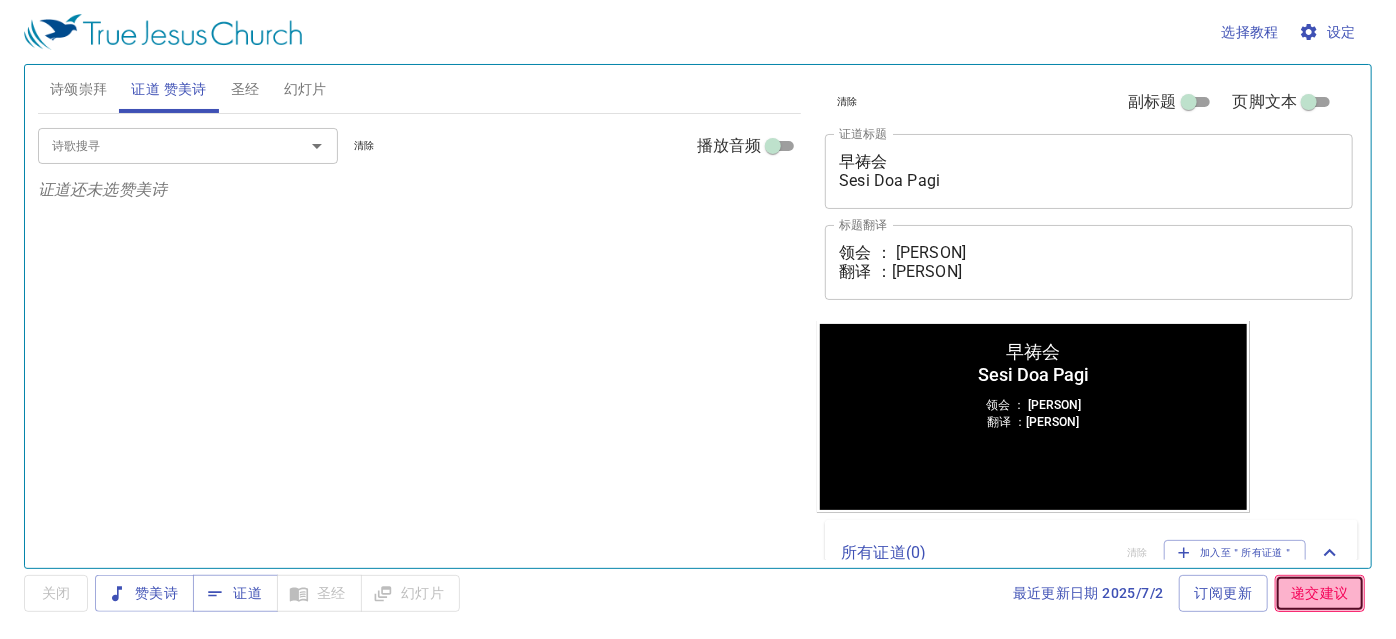 click on "递交建议" at bounding box center [1320, 593] 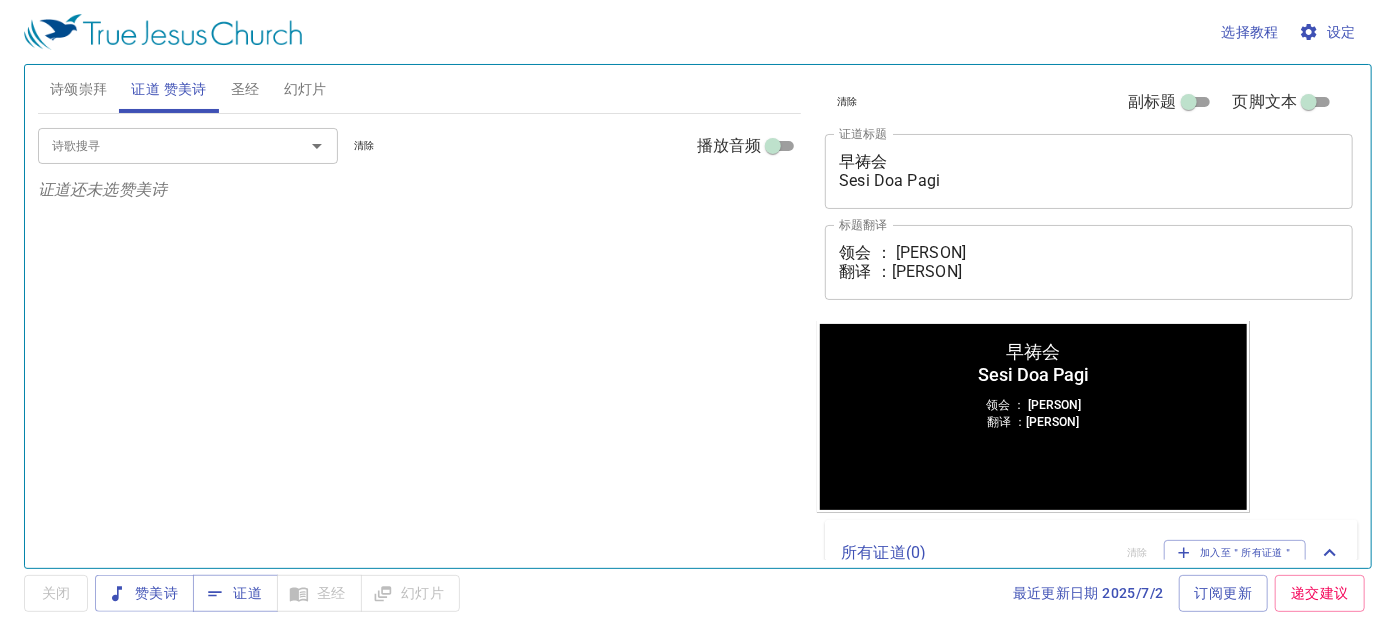 click on "幻灯片" at bounding box center (305, 89) 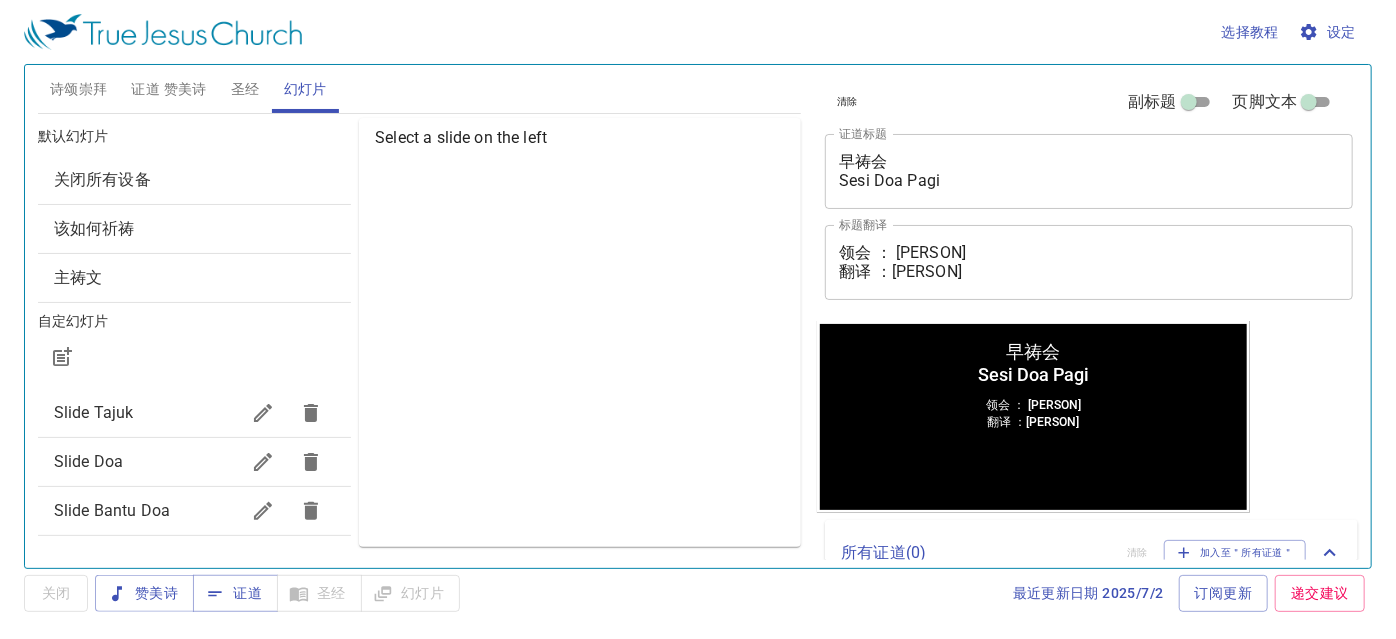 scroll, scrollTop: 90, scrollLeft: 0, axis: vertical 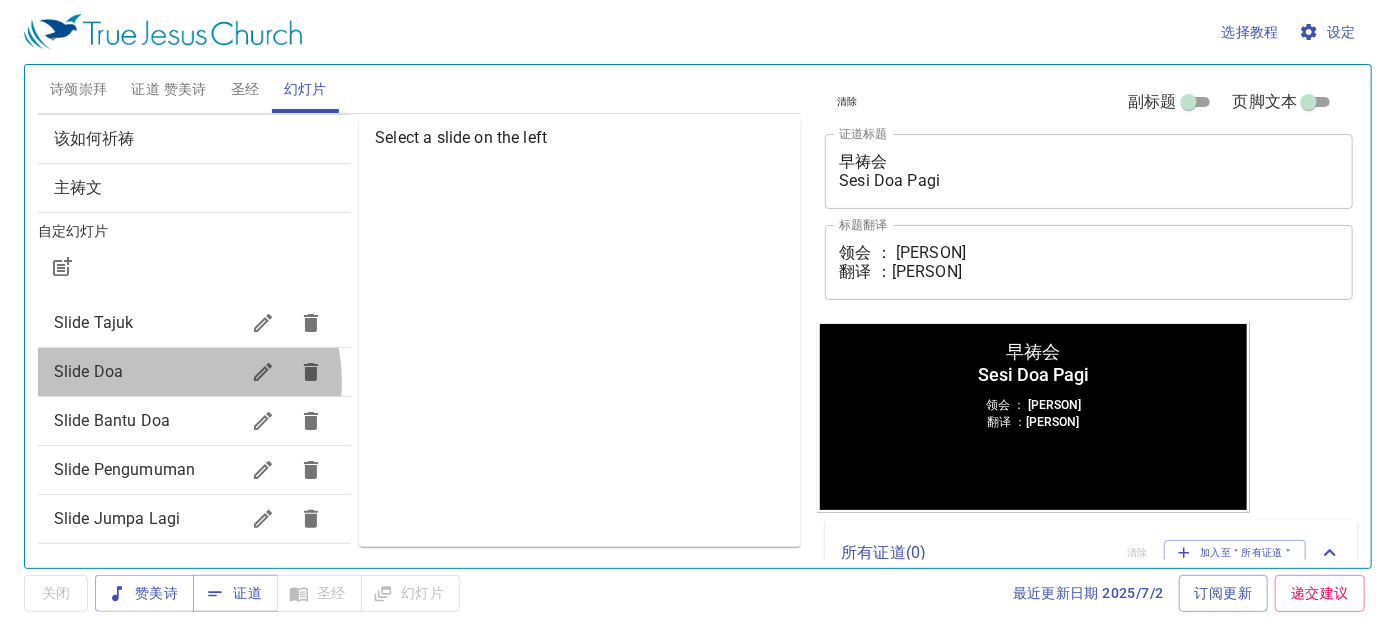 click on "Slide Doa" at bounding box center (146, 323) 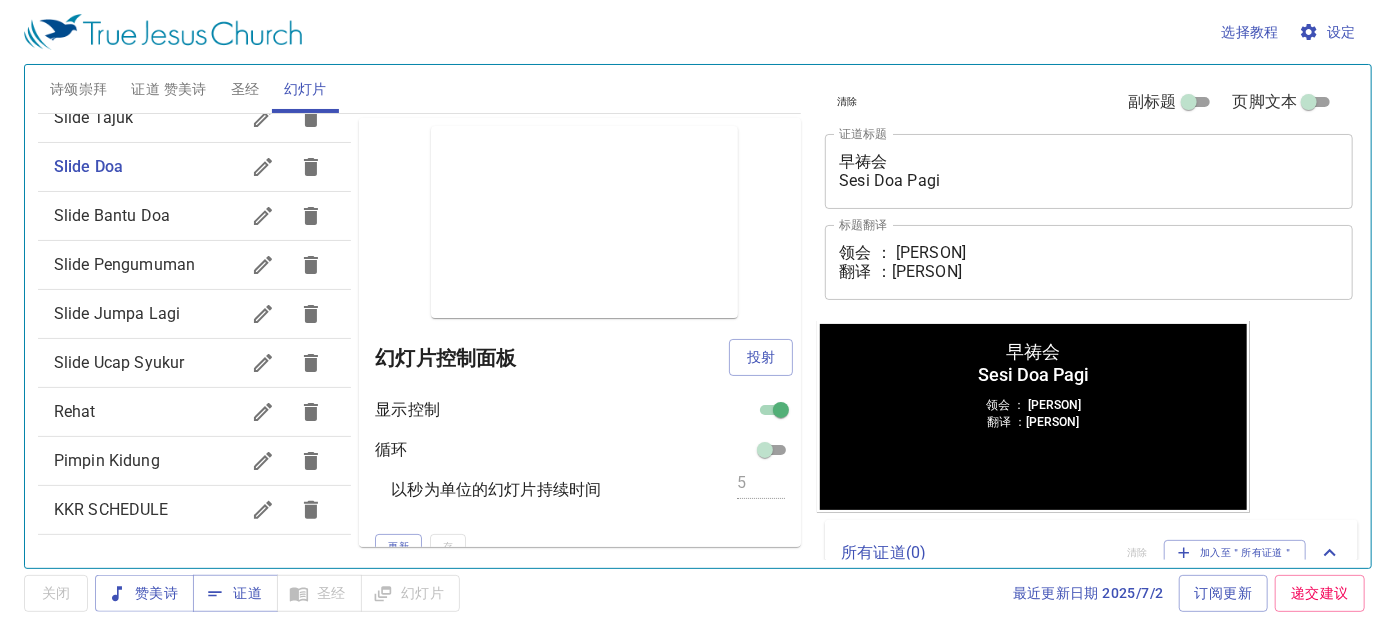 scroll, scrollTop: 298, scrollLeft: 0, axis: vertical 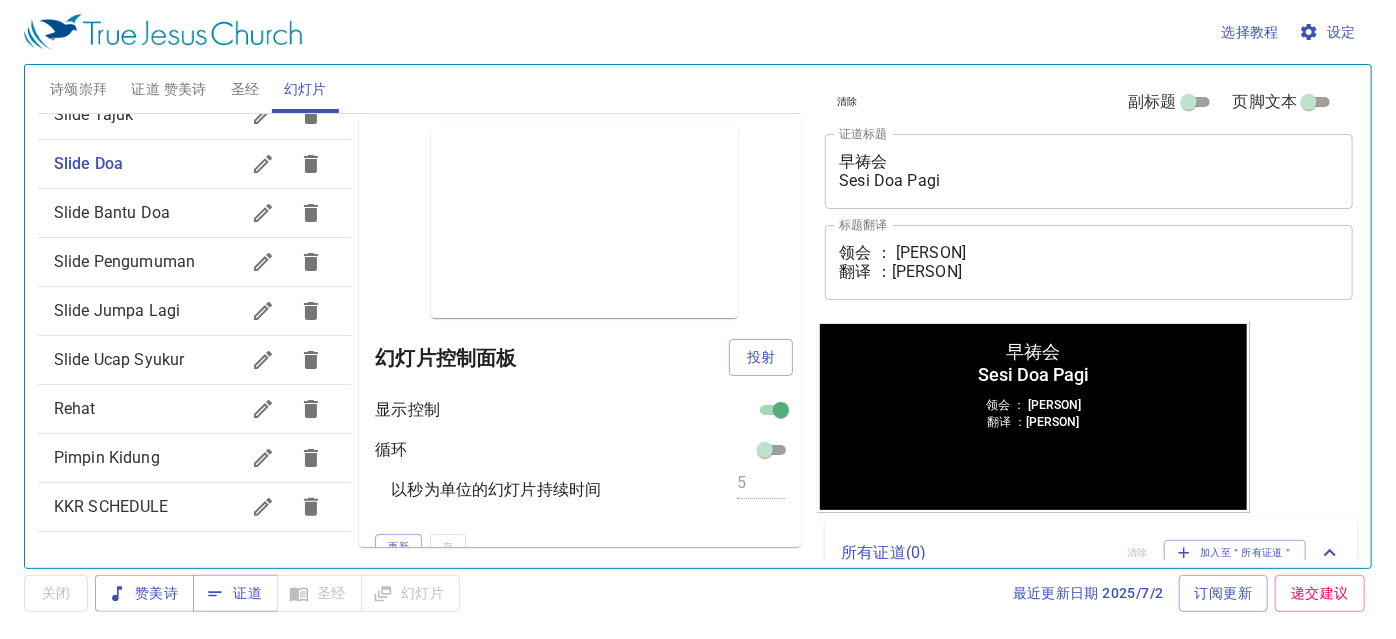 click on "Pimpin Kidung" at bounding box center (194, 115) 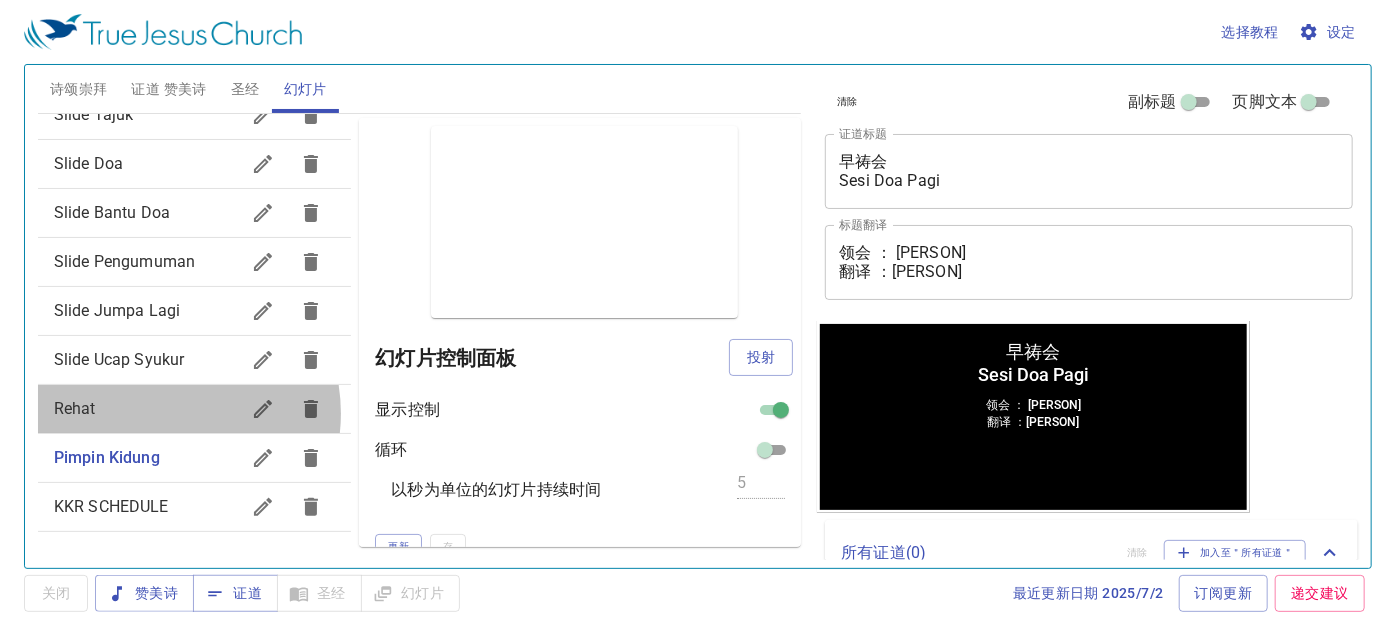 click on "Rehat" at bounding box center [146, 115] 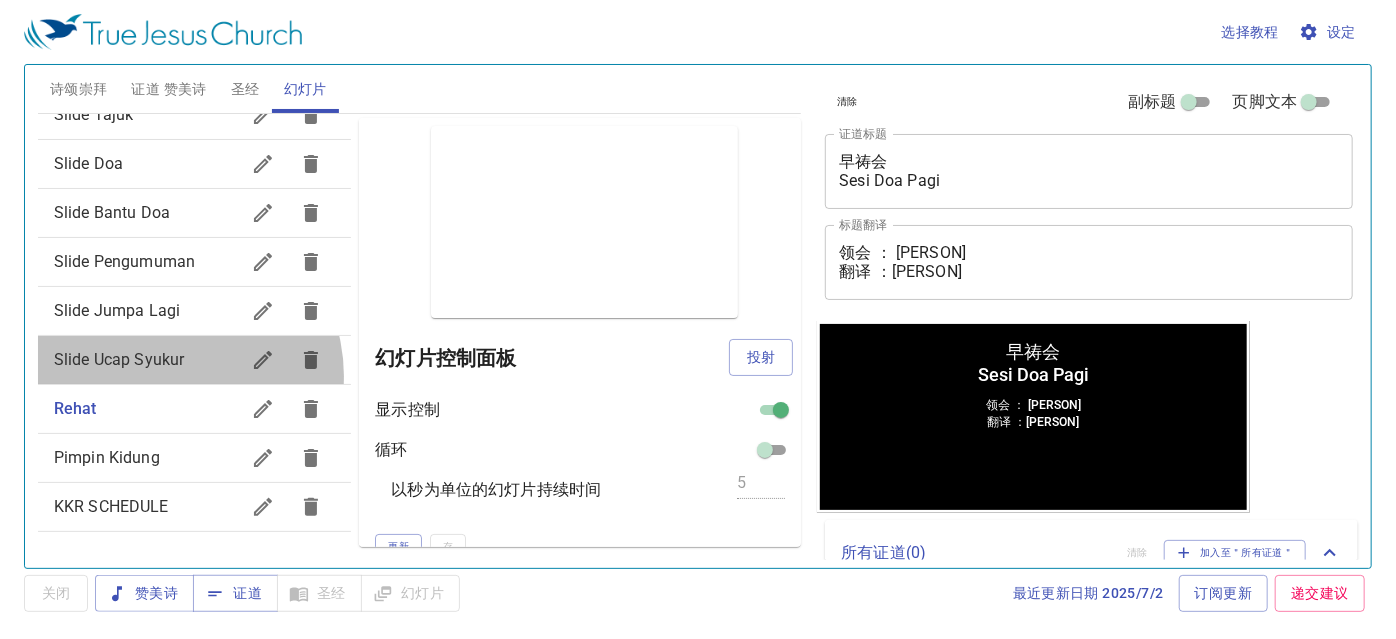 click on "Slide Ucap Syukur" at bounding box center (194, 115) 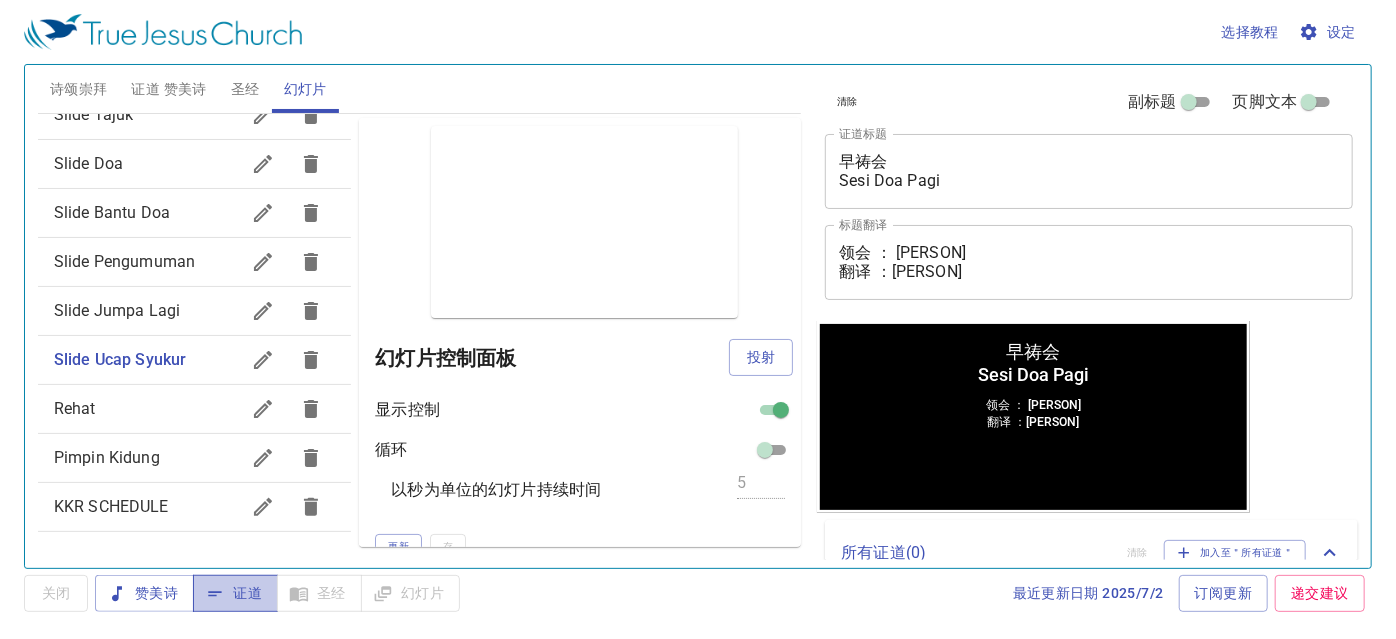 click on "证道" at bounding box center (144, 593) 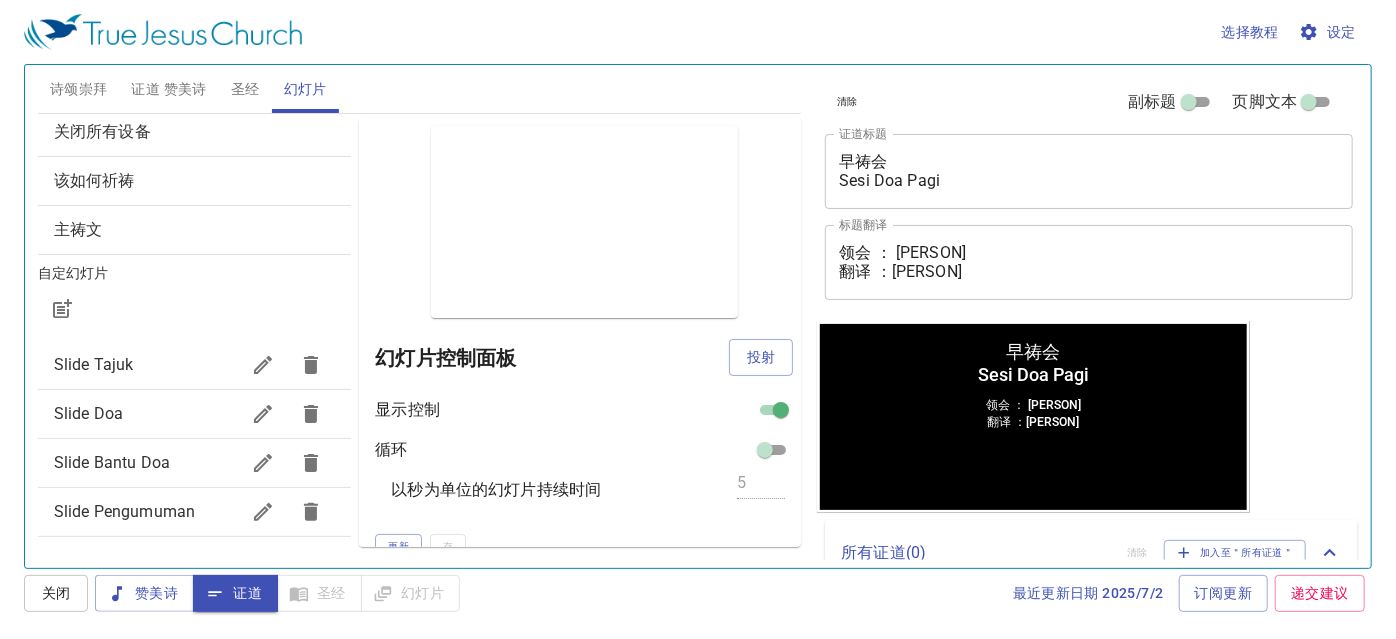 scroll, scrollTop: 0, scrollLeft: 0, axis: both 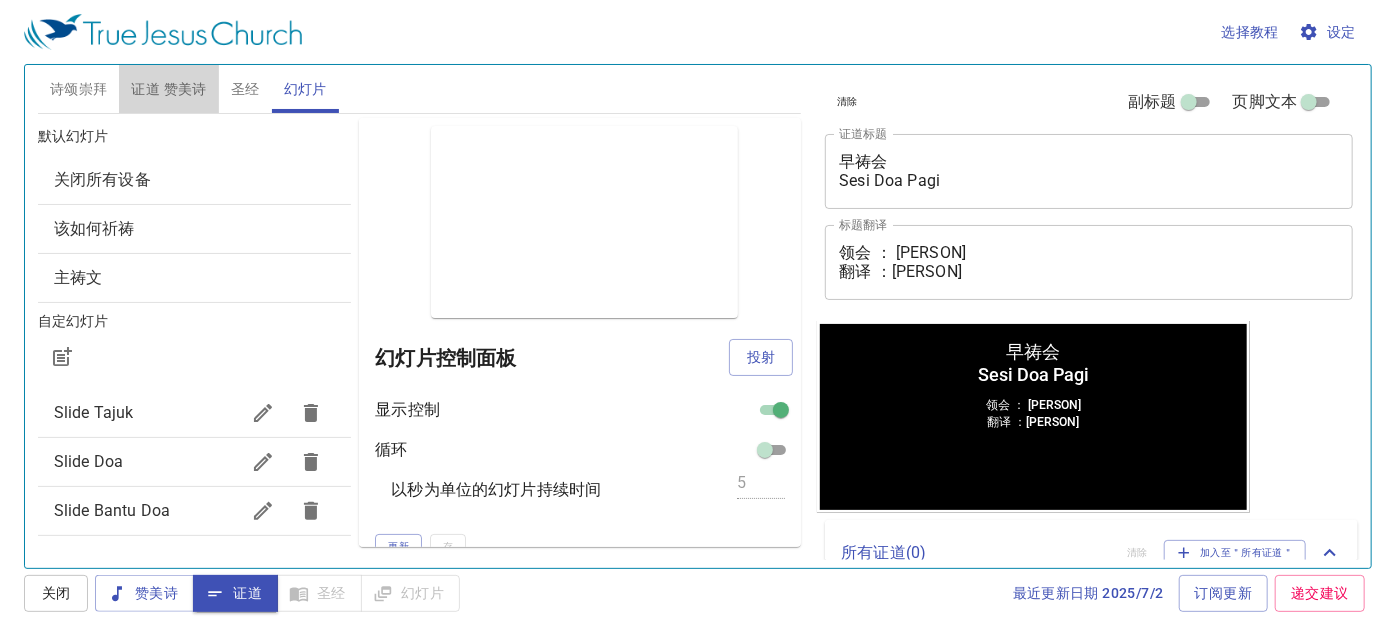 click on "证道 赞美诗" at bounding box center [168, 89] 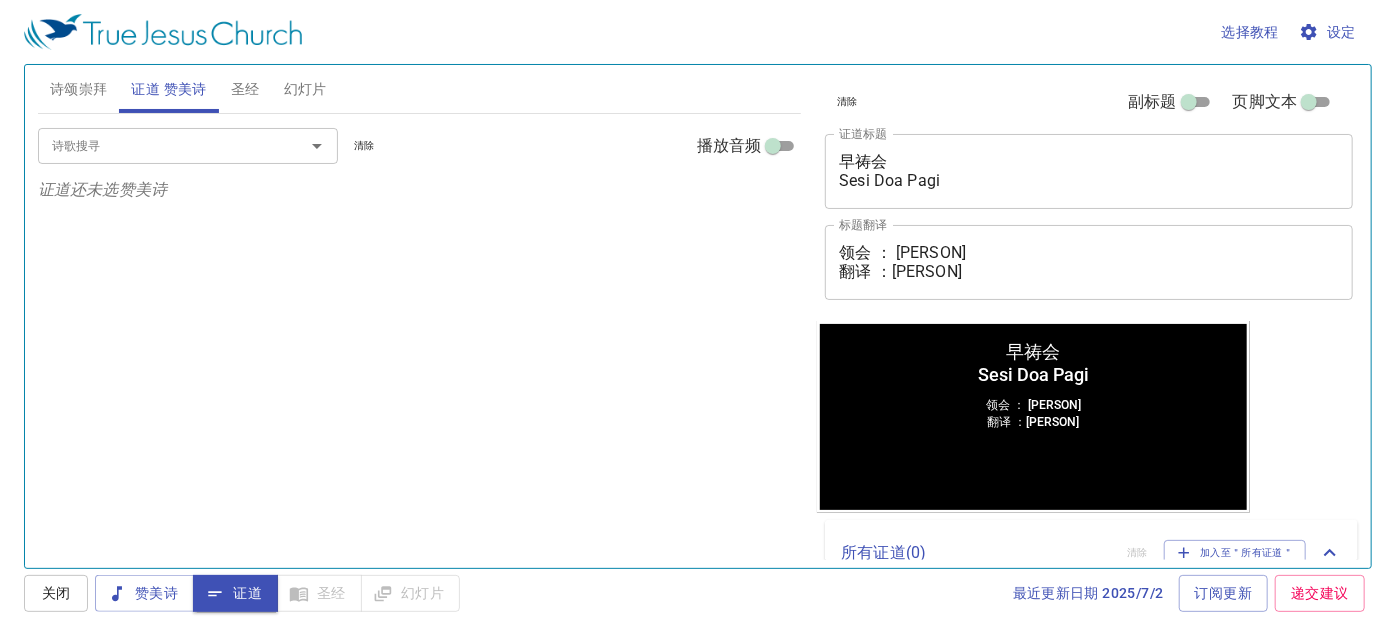 click on "诗颂崇拜" at bounding box center (79, 89) 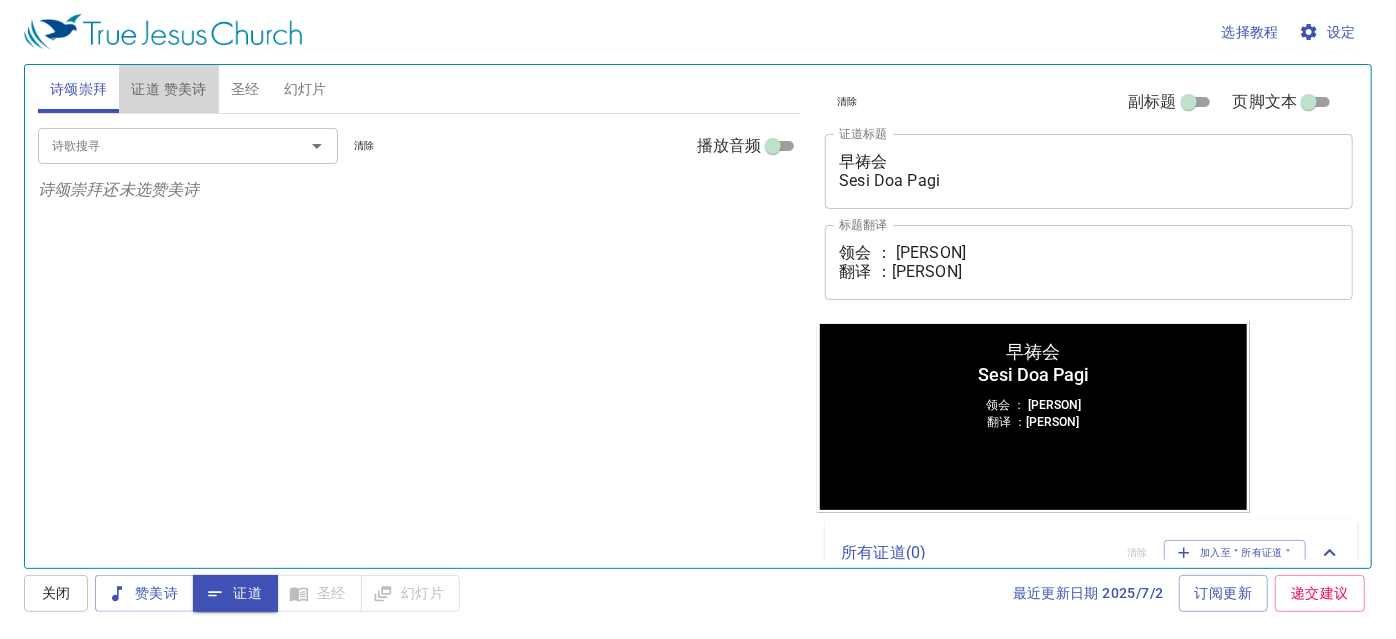 click on "证道 赞美诗" at bounding box center [168, 89] 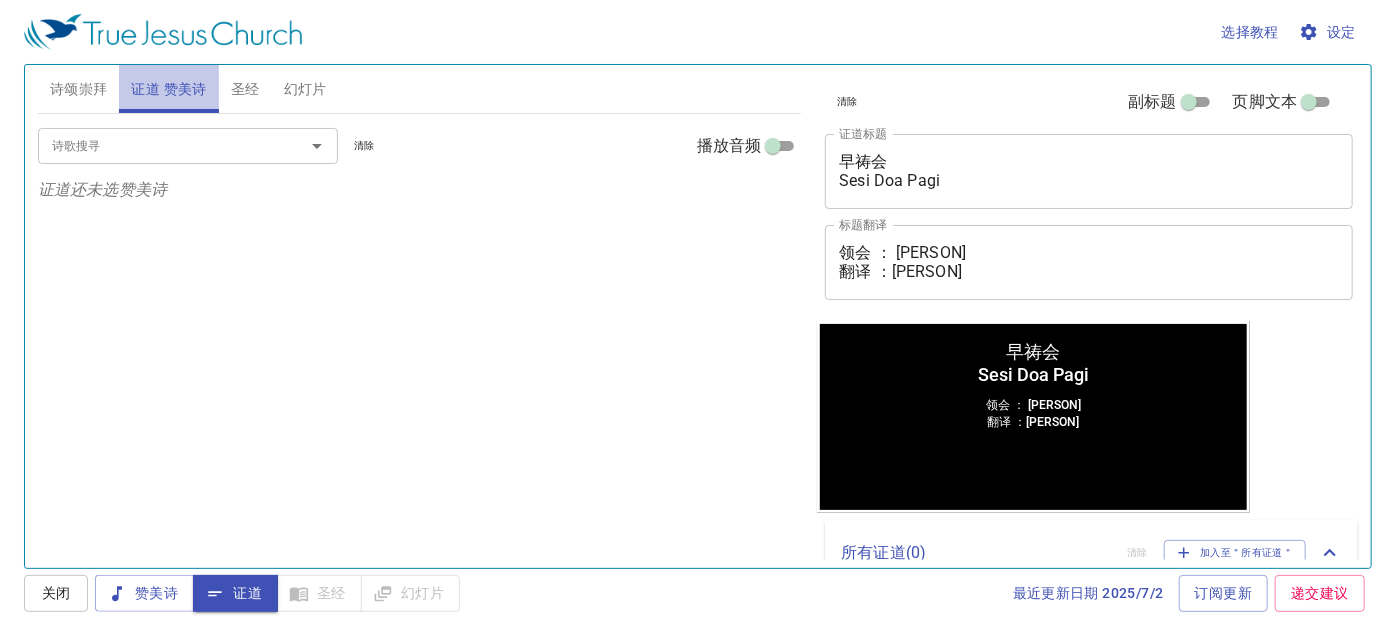 click on "证道 赞美诗" at bounding box center (168, 89) 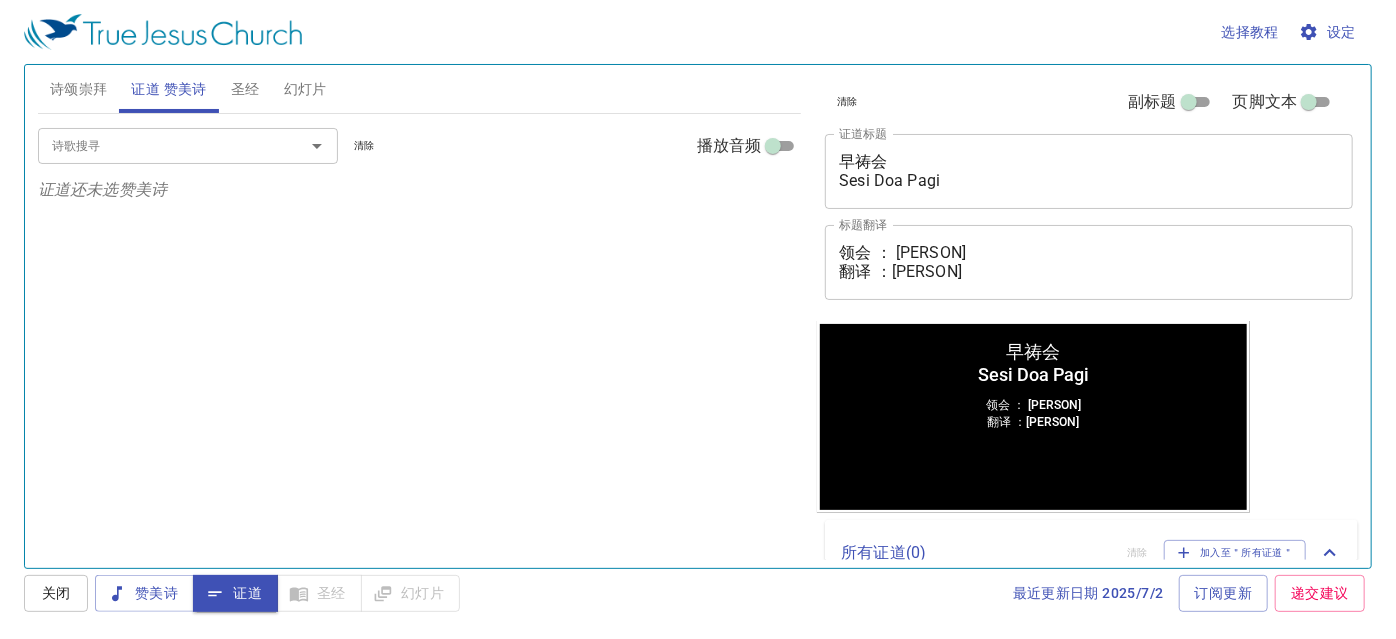 click on "圣经" at bounding box center (245, 89) 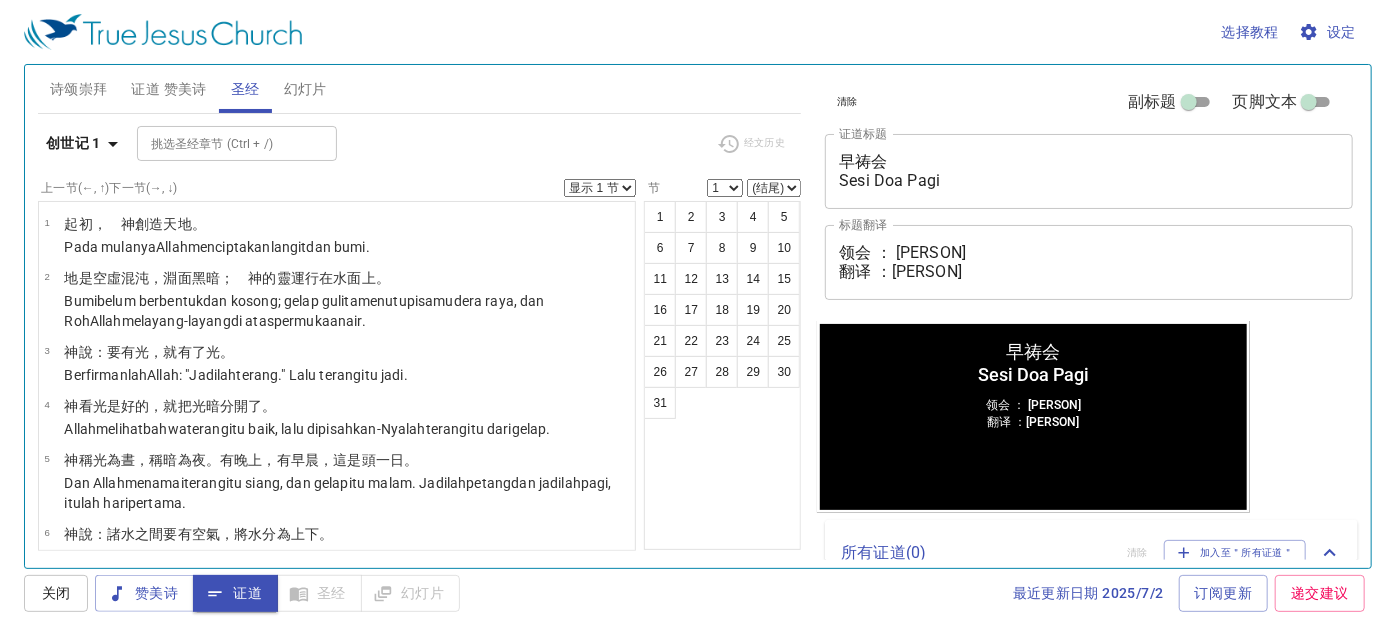 click on "证道 赞美诗" at bounding box center [168, 89] 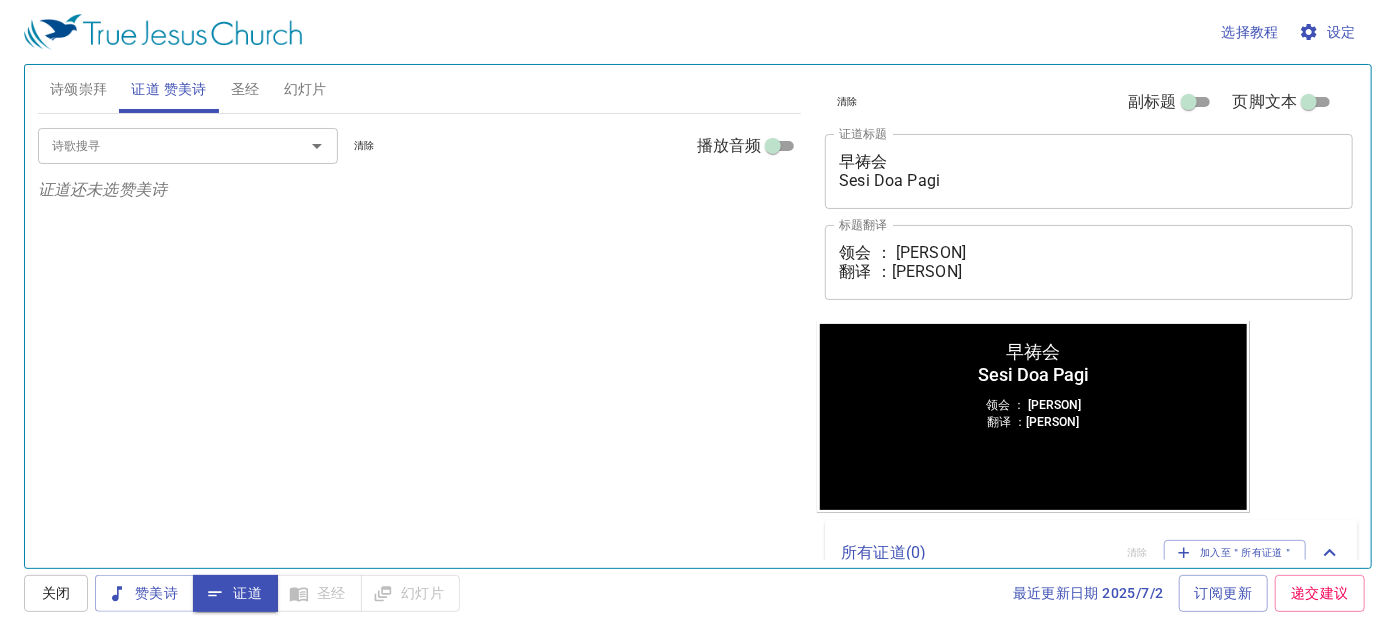 click on "领会 ： 魏巴录执事 Diaken Baruch Wai
翻译 ：邓多加执事 Dns Dorcas Tang" at bounding box center [1089, 262] 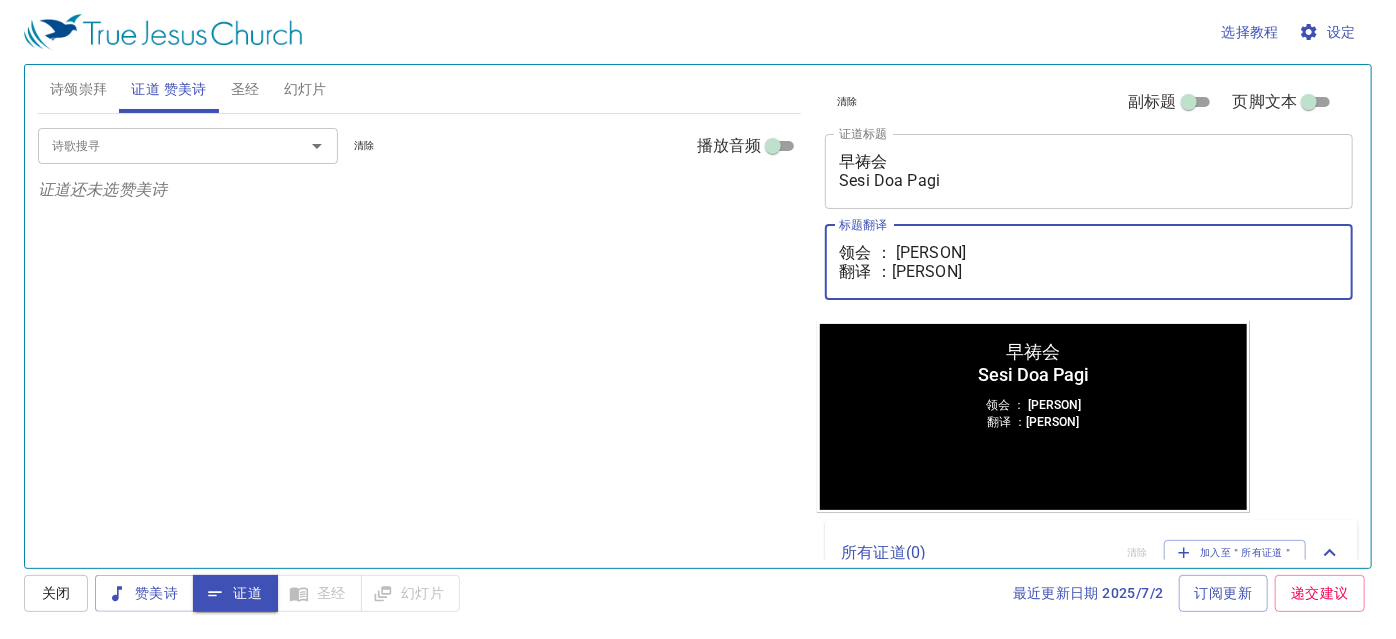 type on "领会 ： 魏巴录执事 Diaken Baruch Wai
翻译 ：邓多加执事 Diakenis Dorcas Tang" 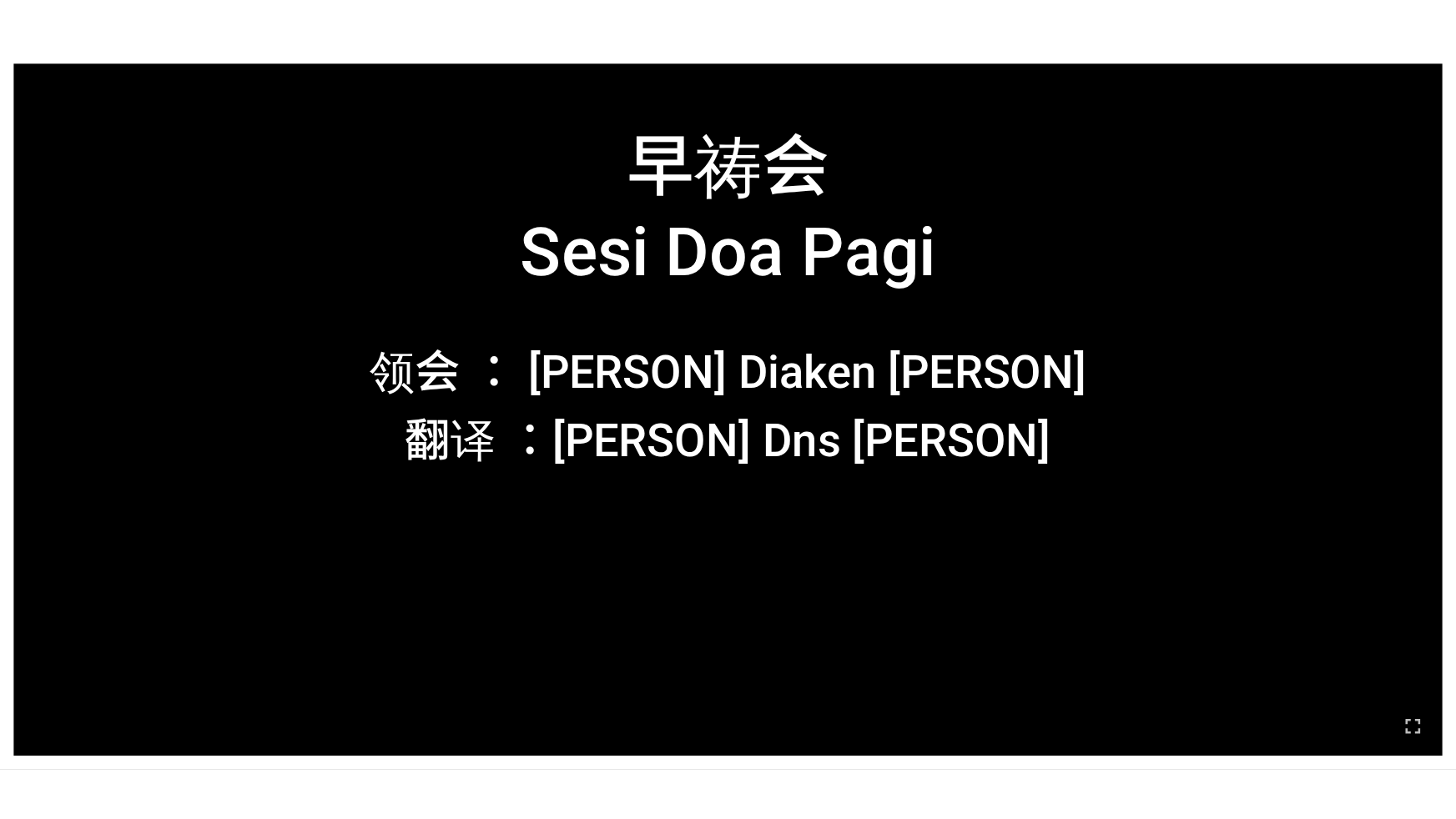 scroll, scrollTop: 0, scrollLeft: 0, axis: both 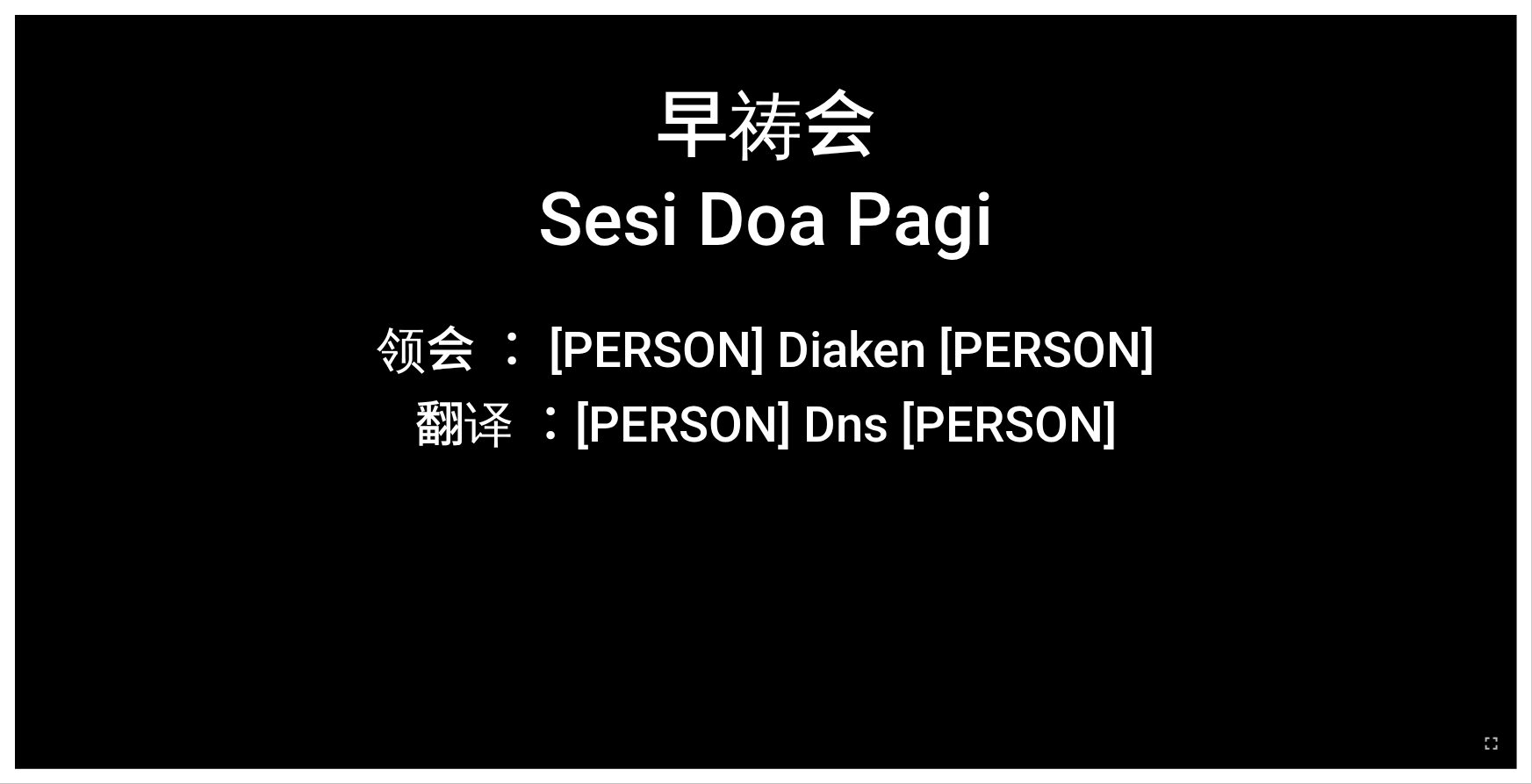 click at bounding box center [766, 743] 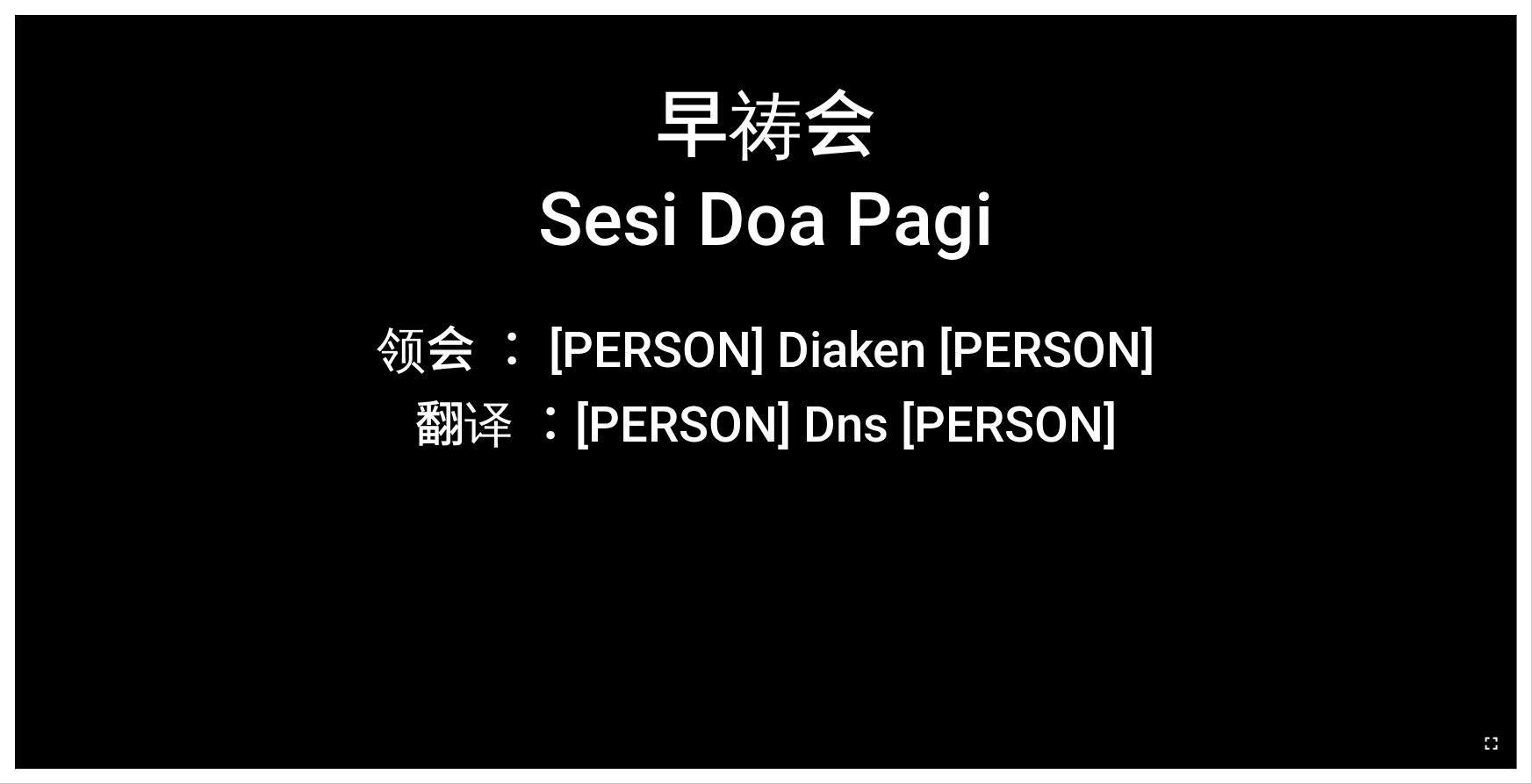 click at bounding box center (1492, 744) 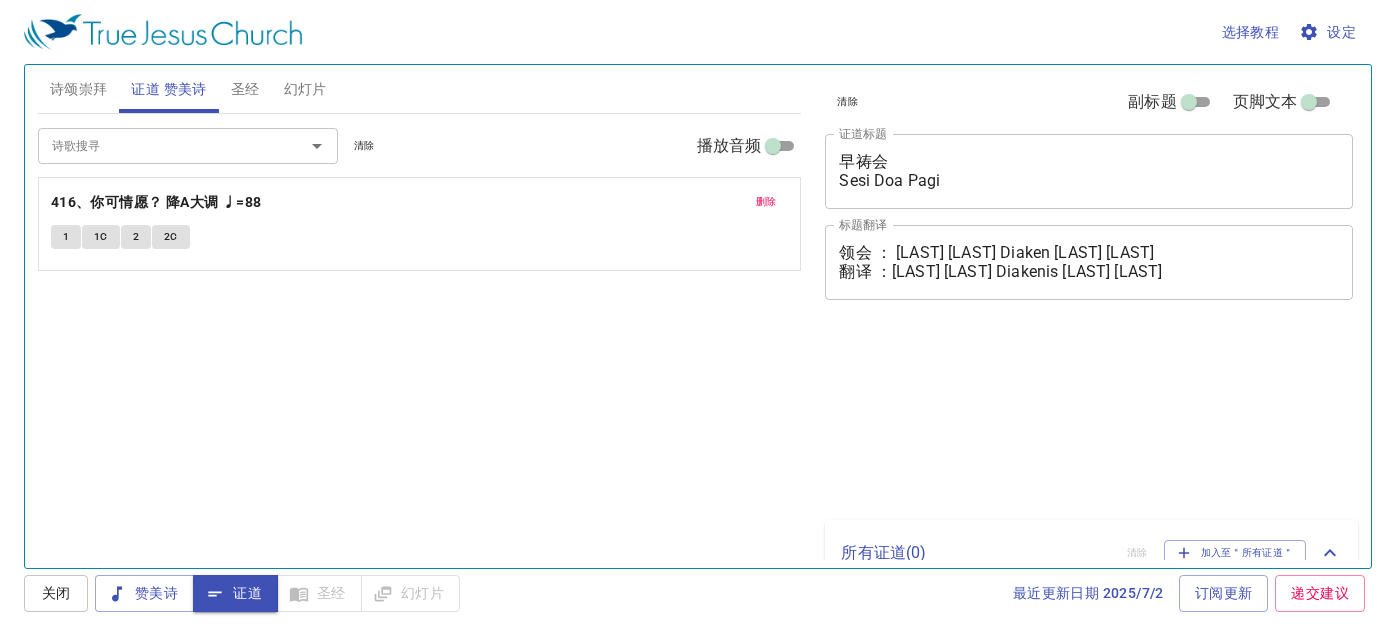 scroll, scrollTop: 0, scrollLeft: 0, axis: both 